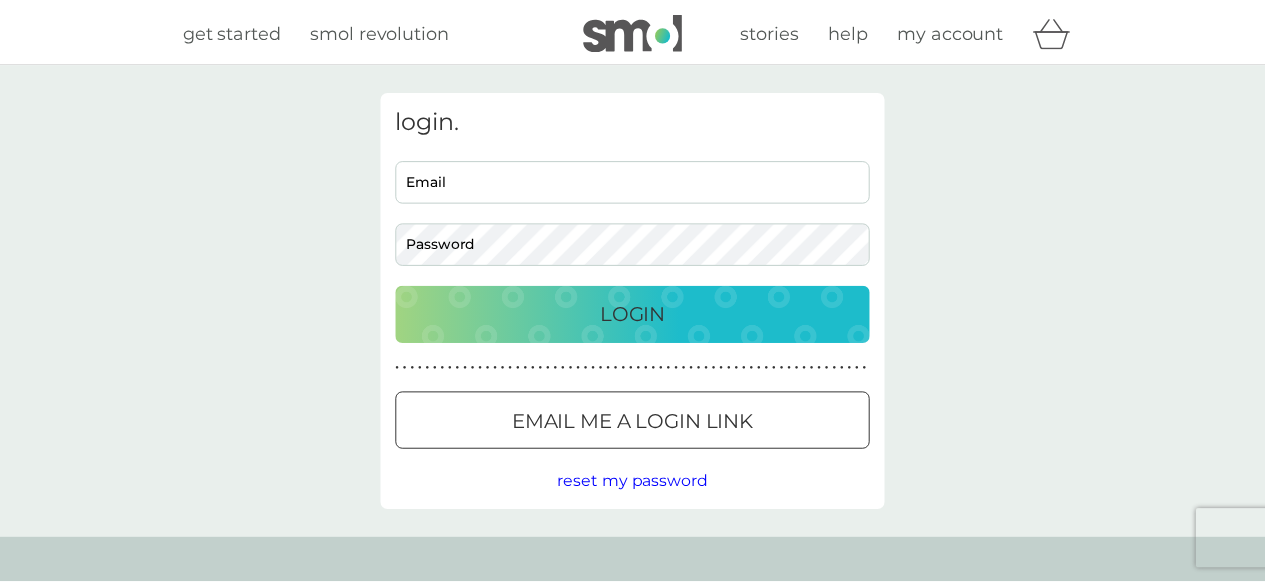 scroll, scrollTop: 0, scrollLeft: 0, axis: both 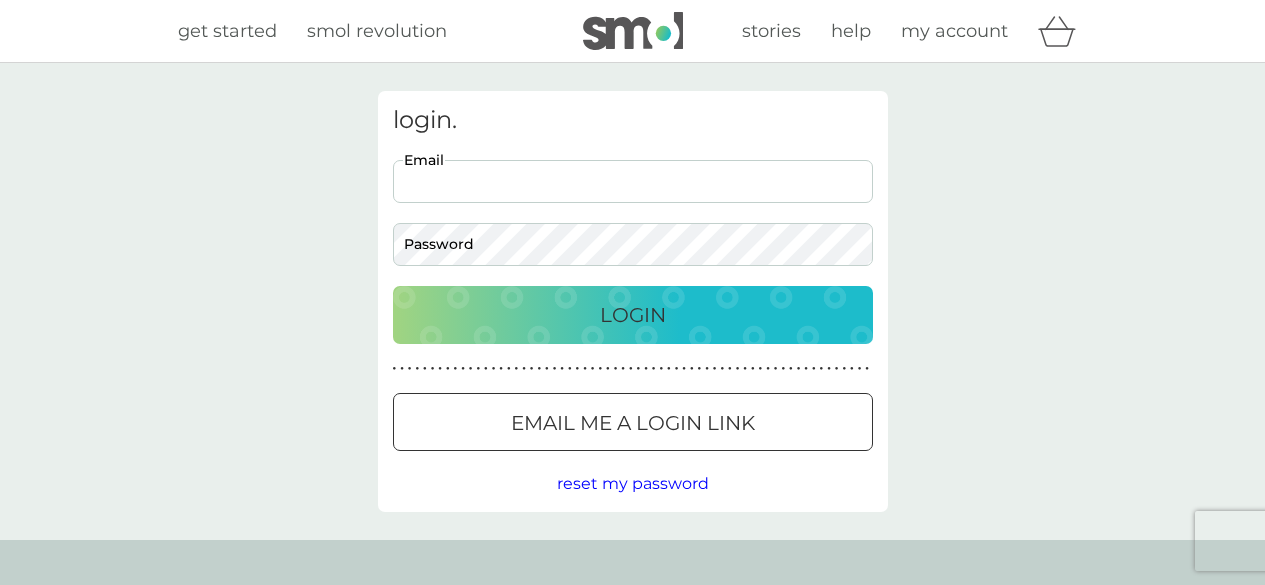 click on "Email" at bounding box center (633, 181) 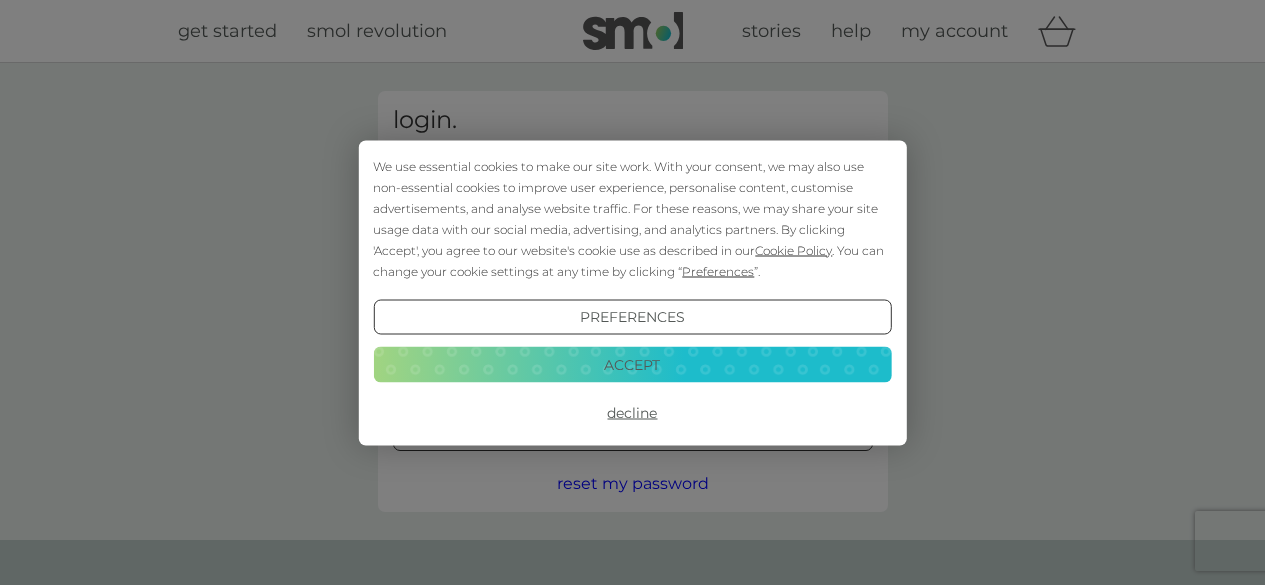 scroll, scrollTop: 0, scrollLeft: 0, axis: both 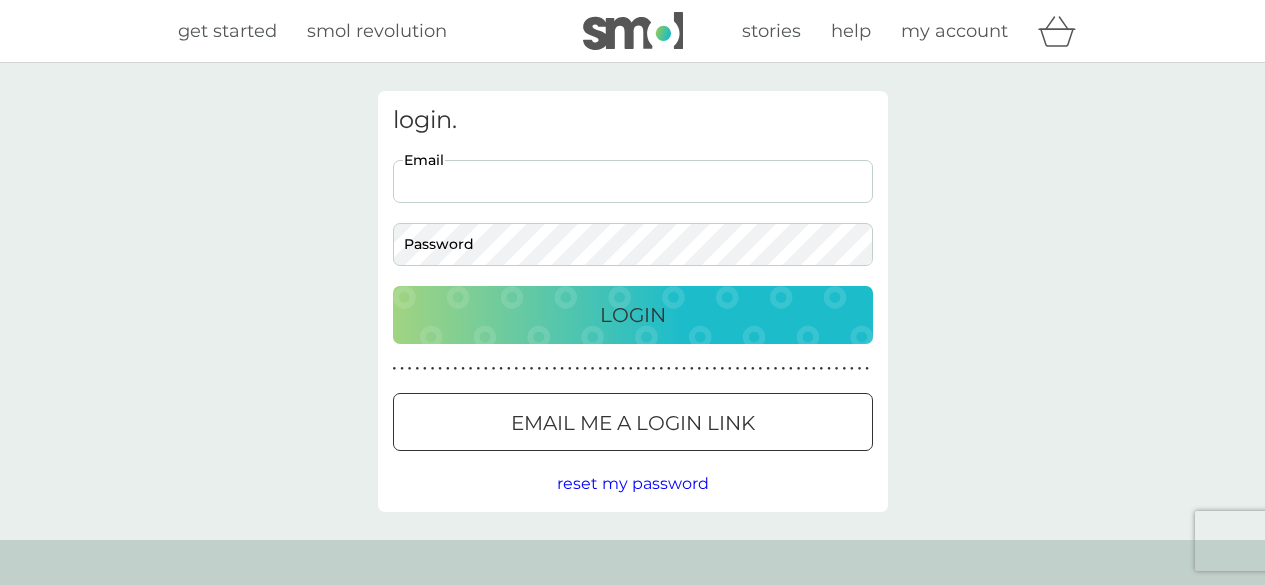 drag, startPoint x: 0, startPoint y: 0, endPoint x: 488, endPoint y: 189, distance: 523.3211 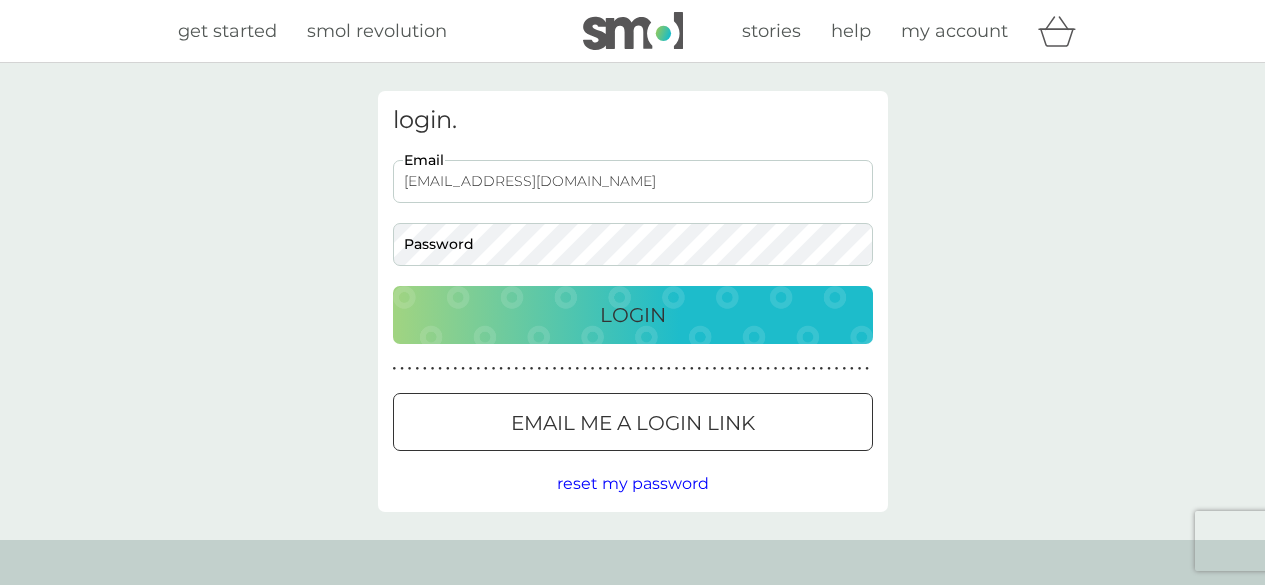 type on "therapy@carolinevohoracounselling.com" 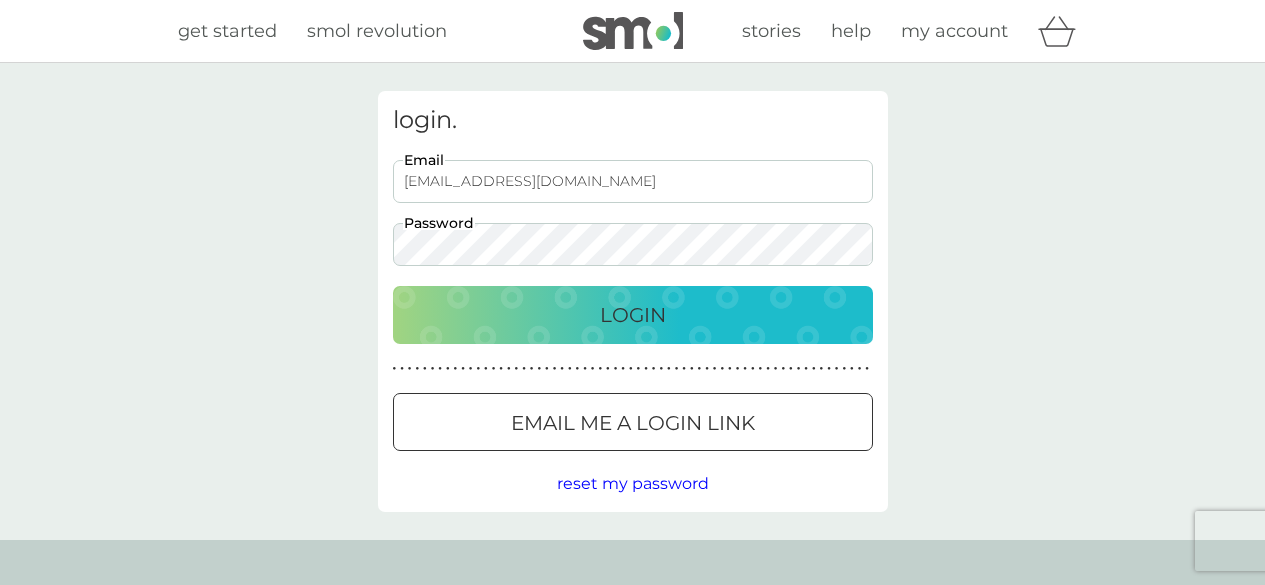 click on "Login" at bounding box center [633, 315] 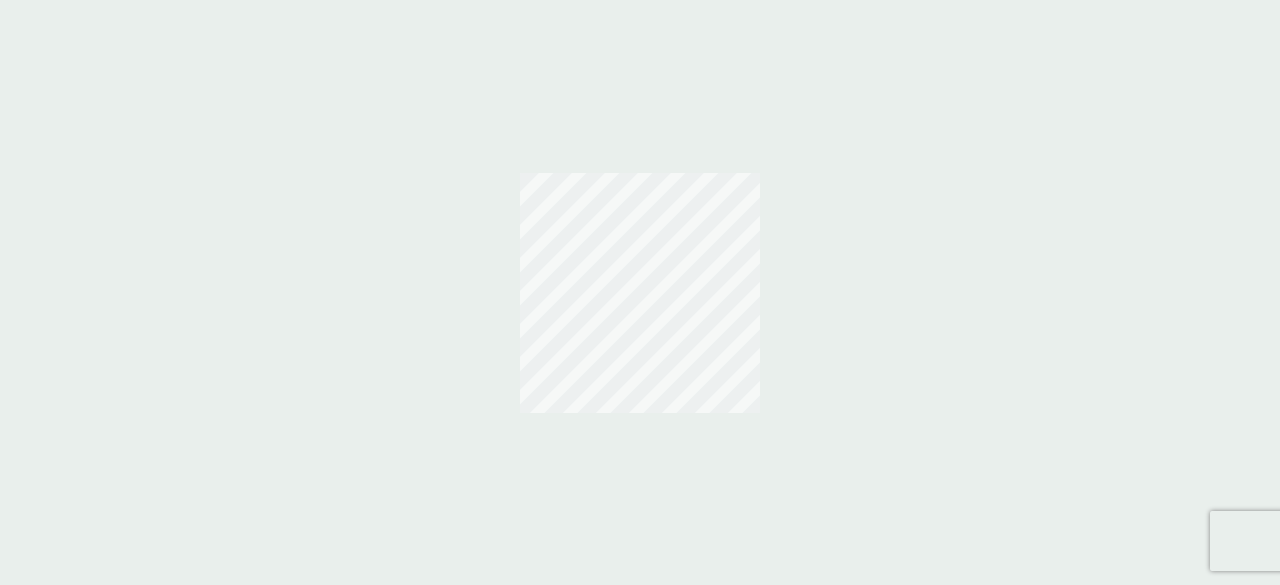 scroll, scrollTop: 0, scrollLeft: 0, axis: both 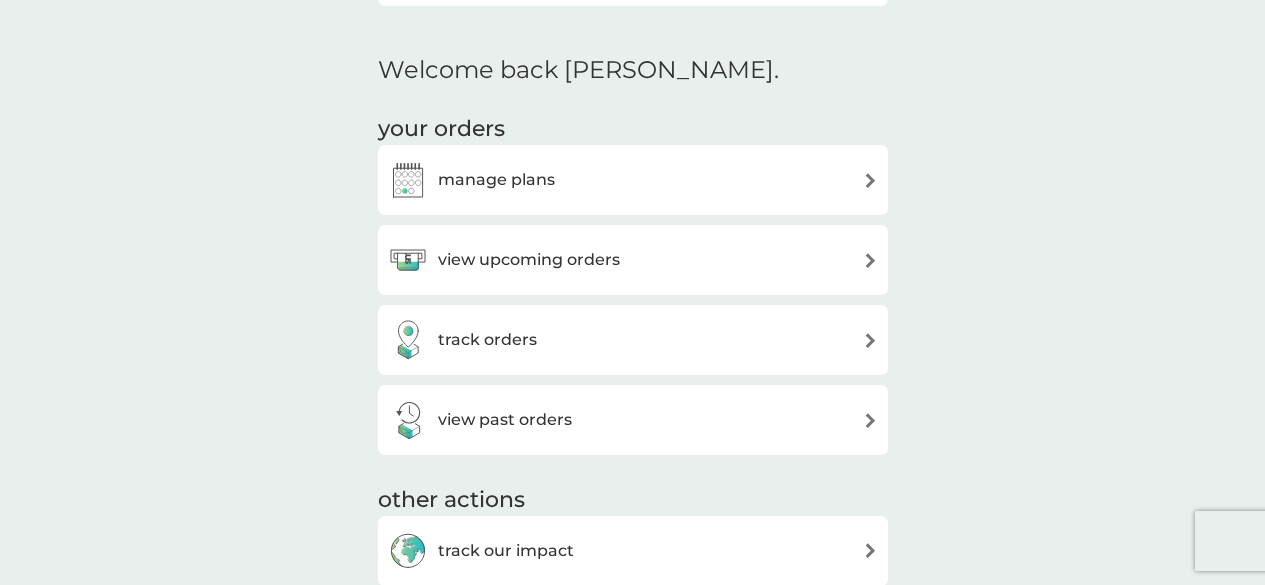 click at bounding box center [870, 180] 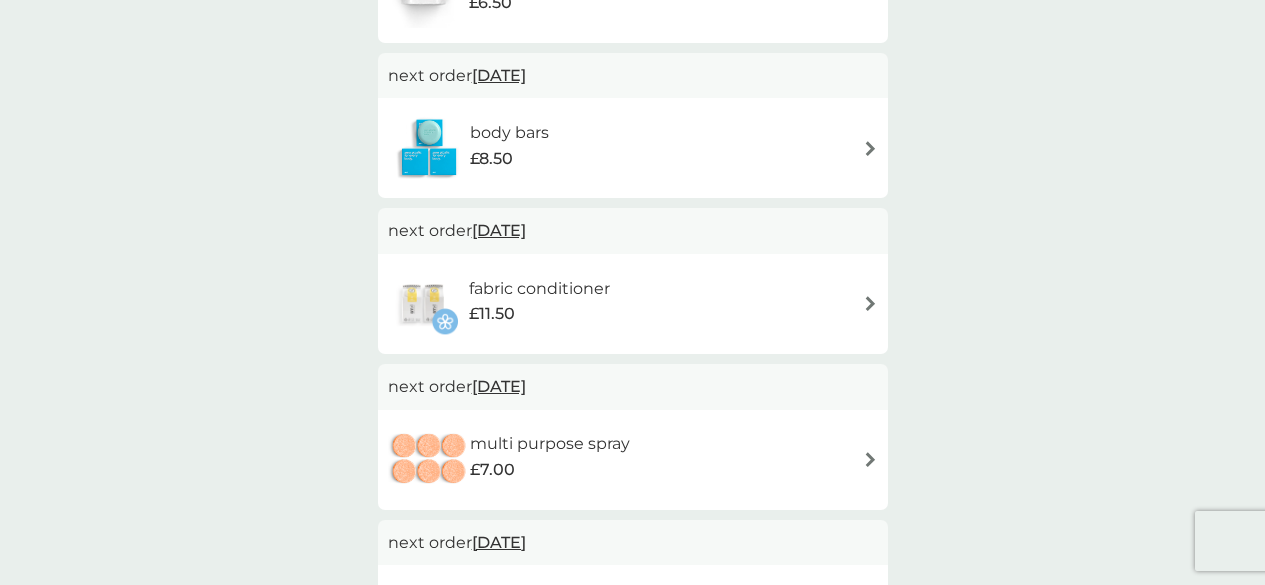 scroll, scrollTop: 0, scrollLeft: 0, axis: both 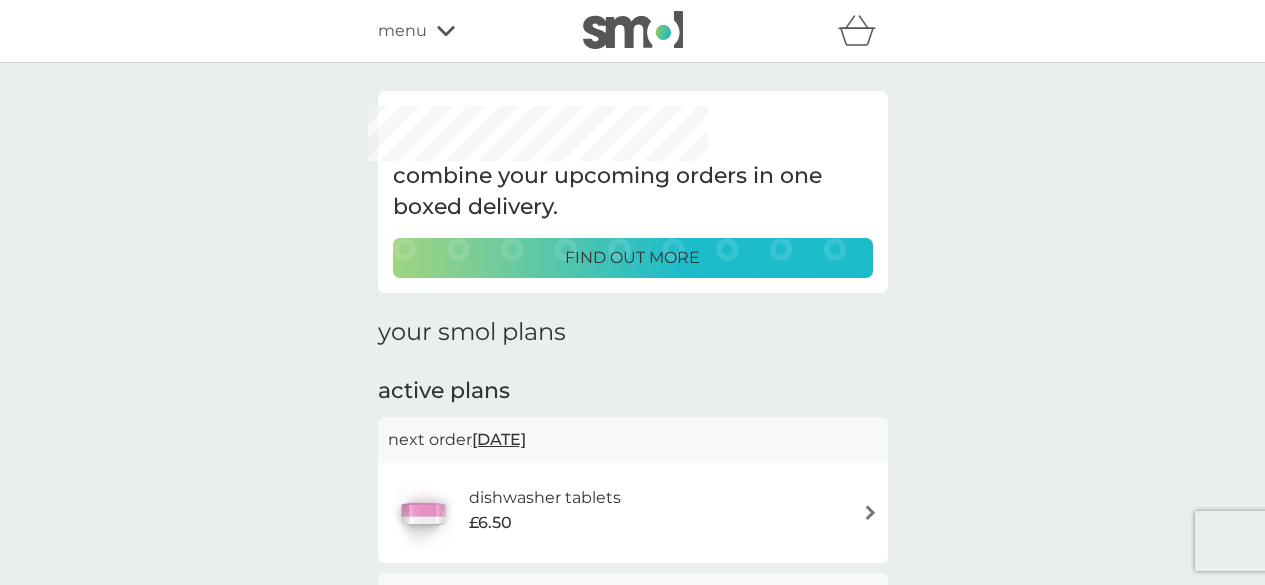 click at bounding box center [870, 512] 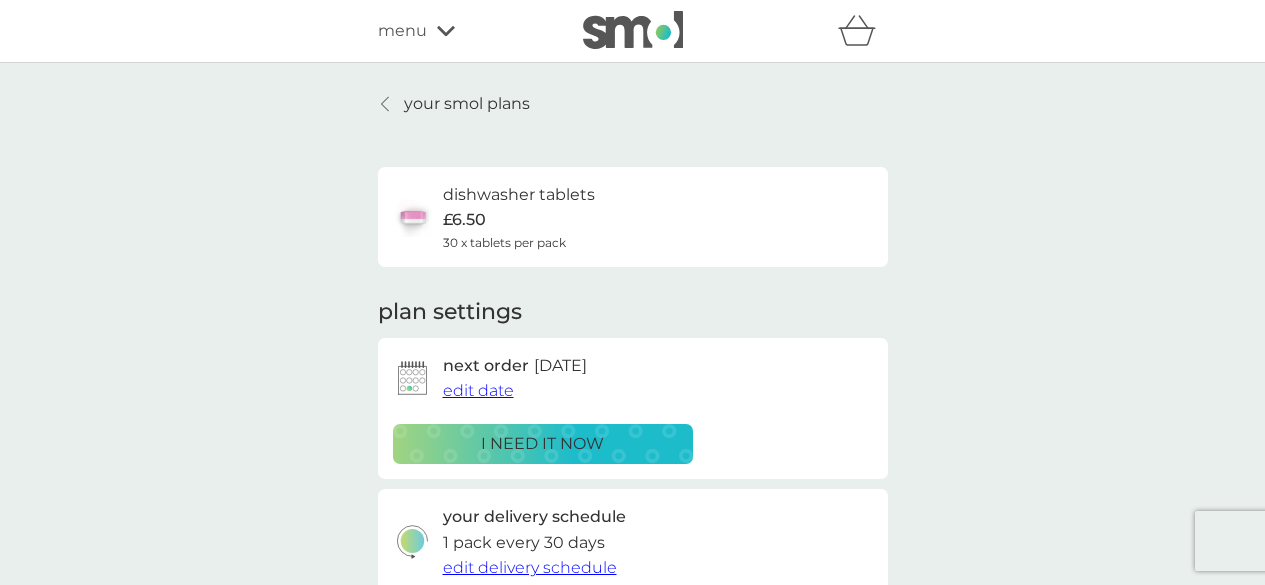 click on "edit date" at bounding box center [478, 390] 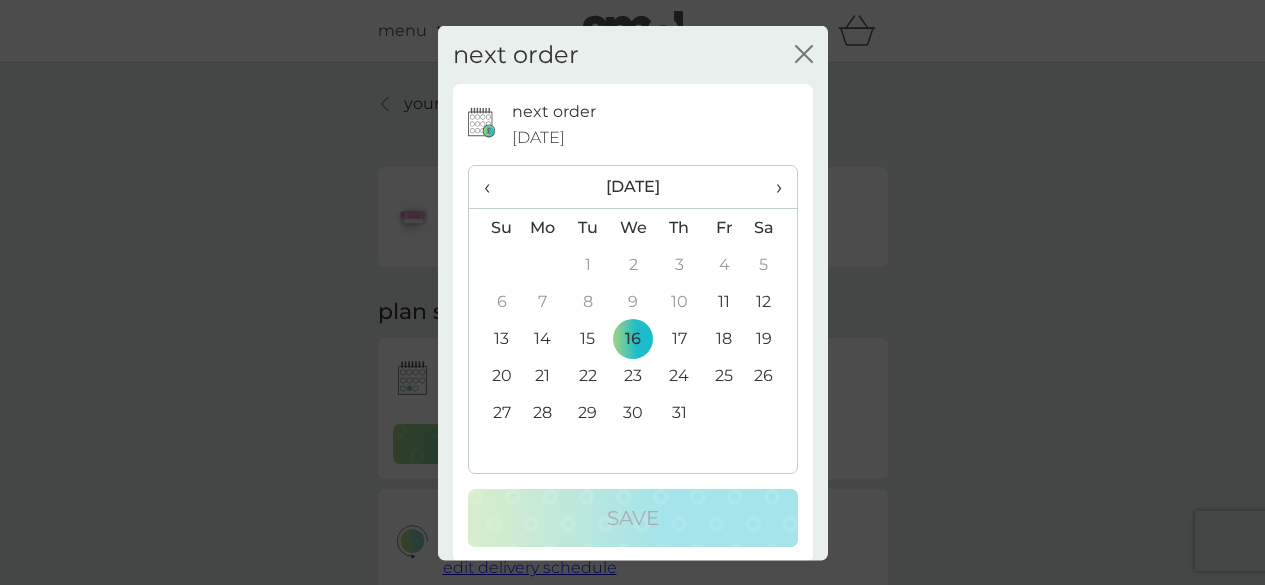 click on "28" at bounding box center [543, 412] 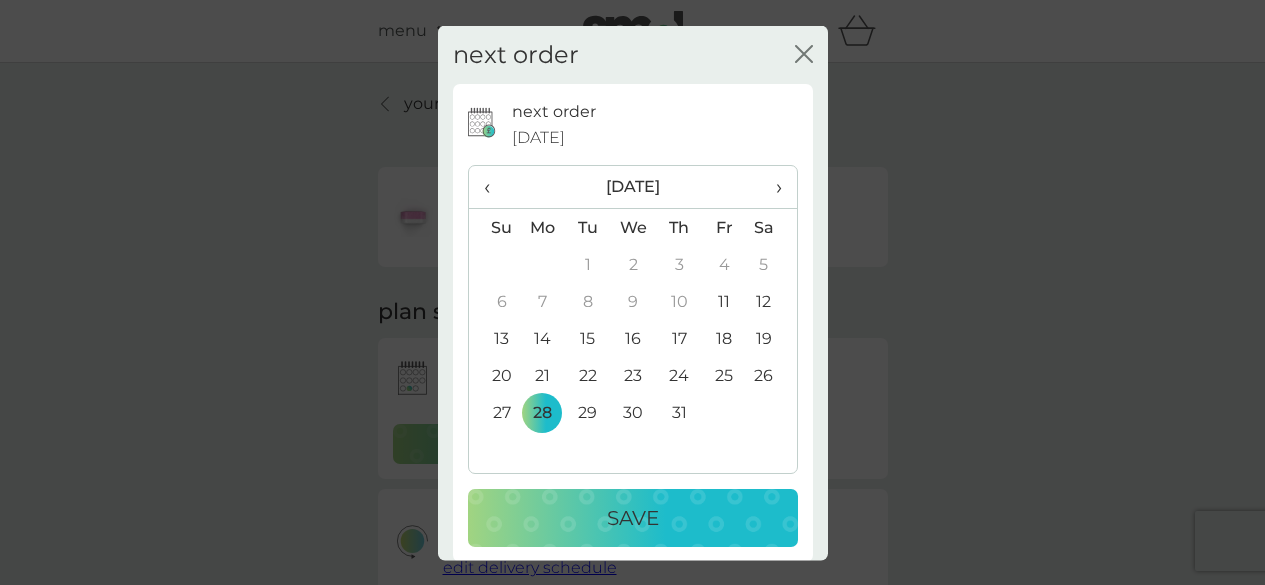 click on "Save" at bounding box center [633, 518] 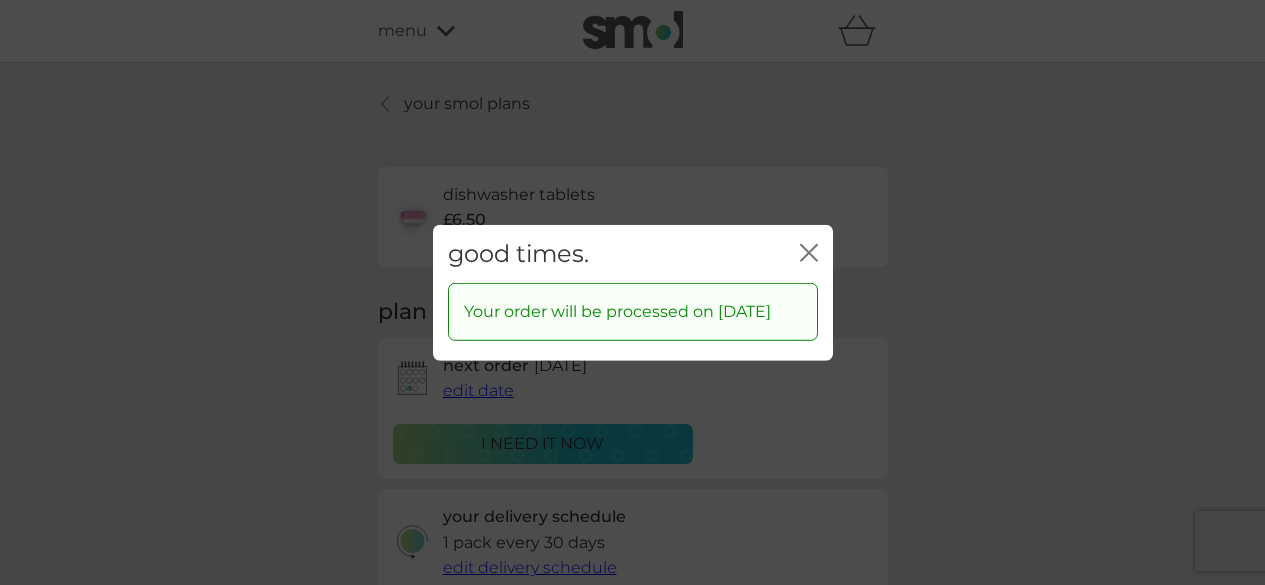 click on "close" 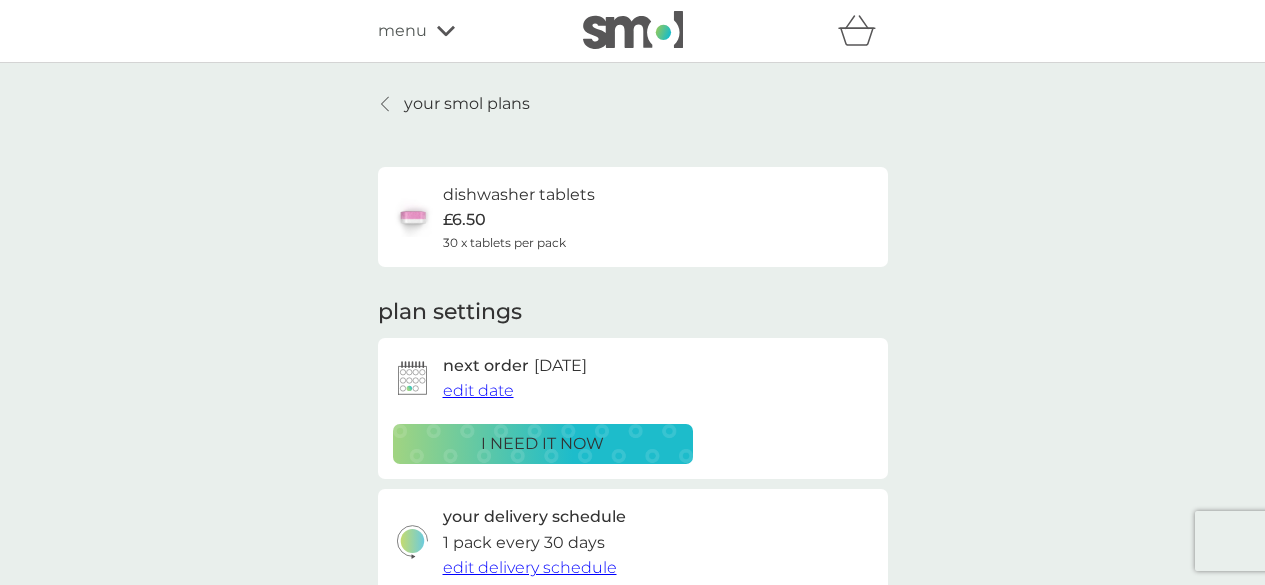 click on "your smol plans" at bounding box center (467, 104) 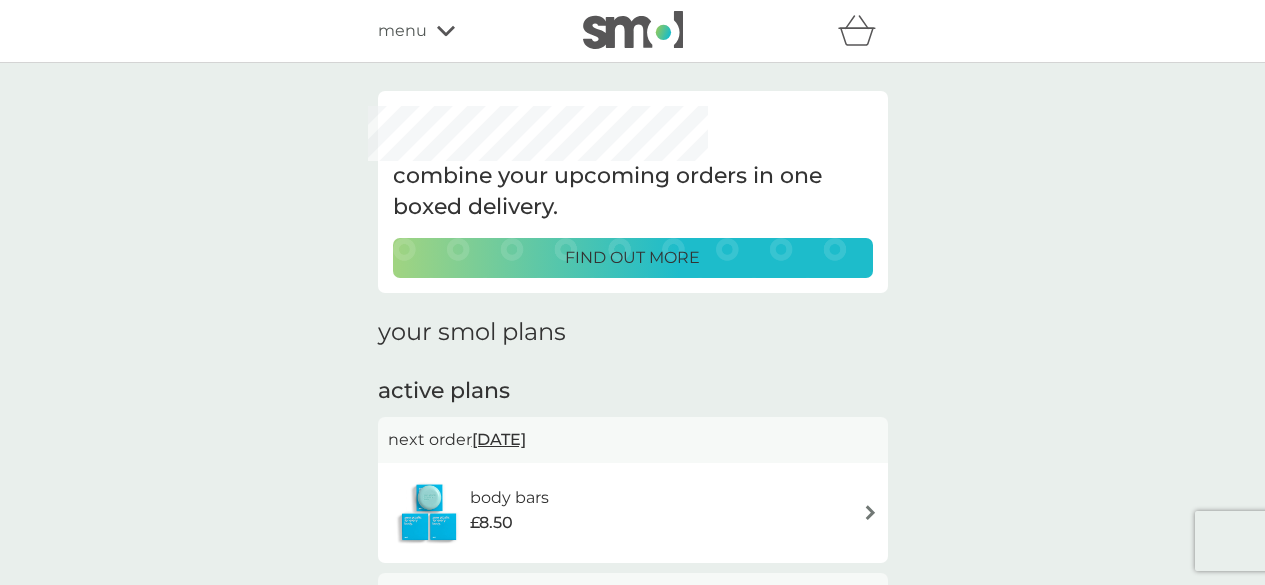 click on "[DATE]" at bounding box center [499, 439] 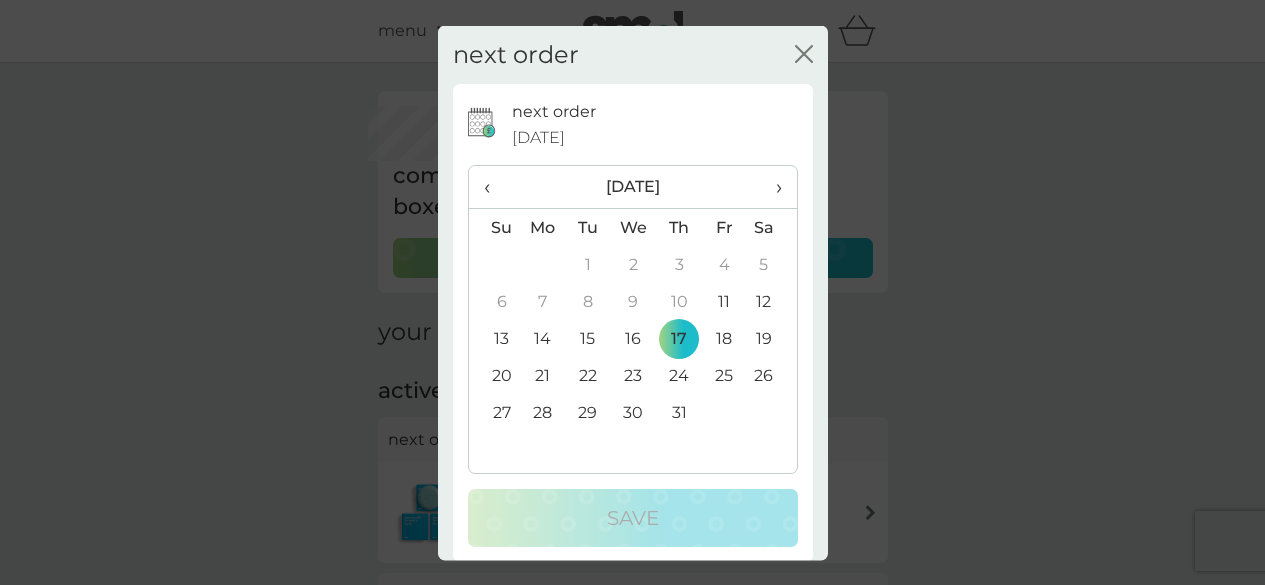 click on "28" at bounding box center (543, 412) 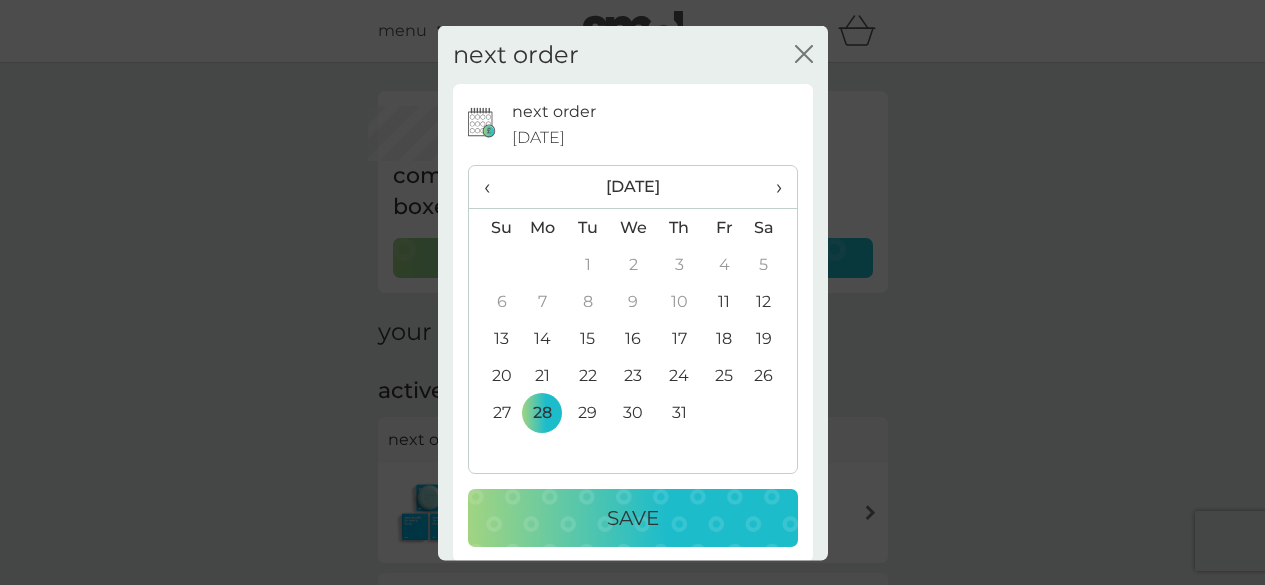 click on "Save" at bounding box center [633, 518] 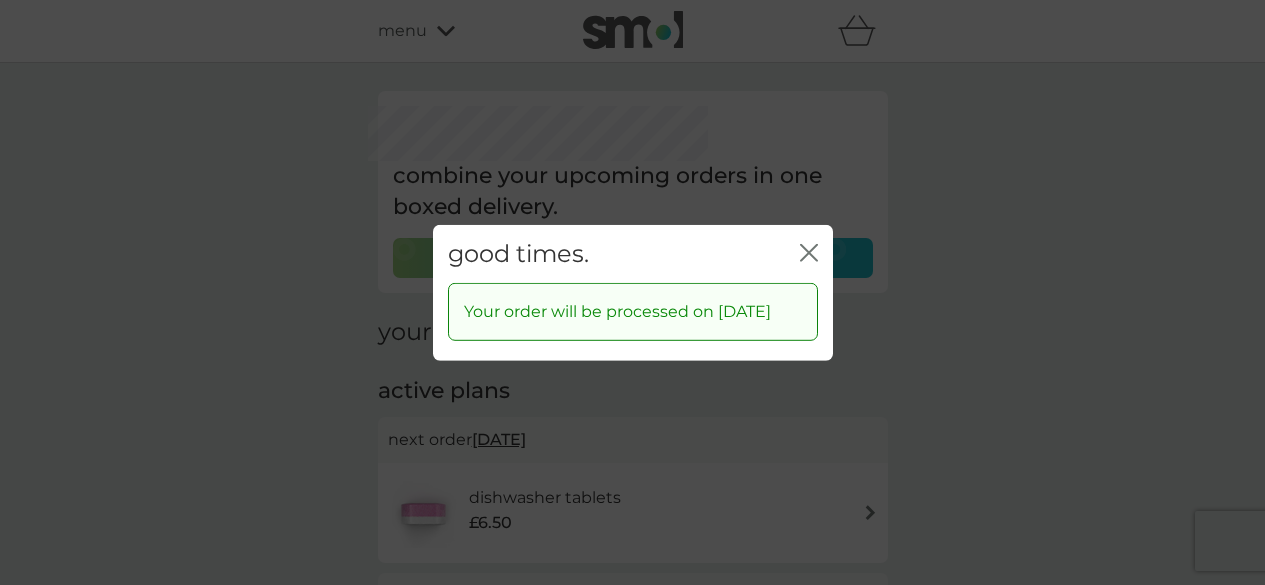 click on "close" 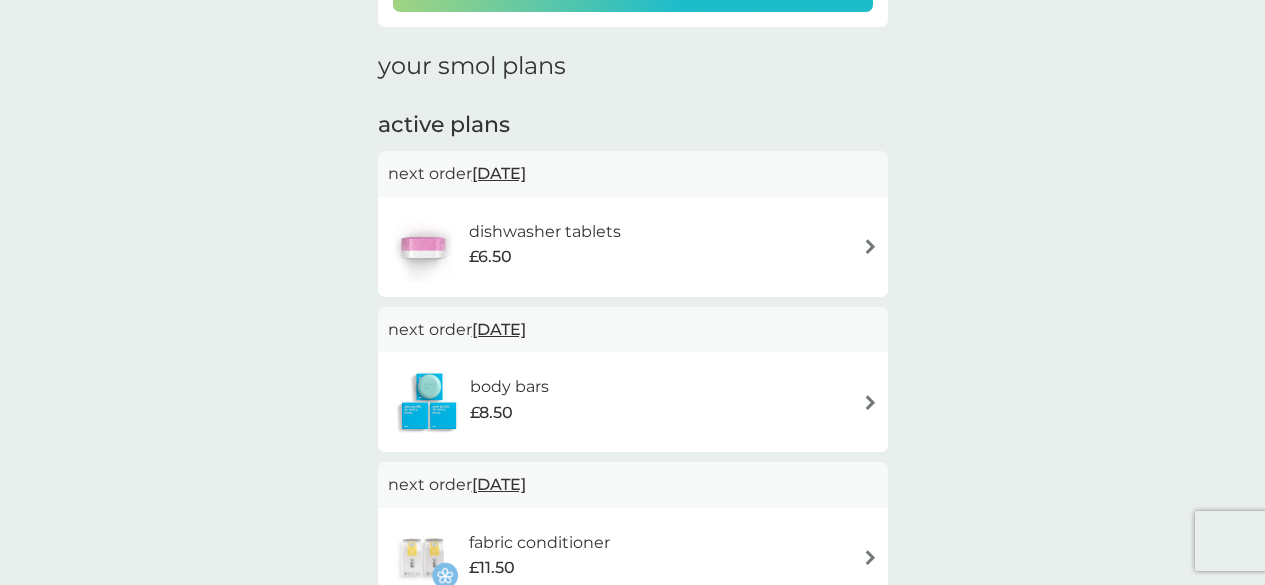 scroll, scrollTop: 386, scrollLeft: 0, axis: vertical 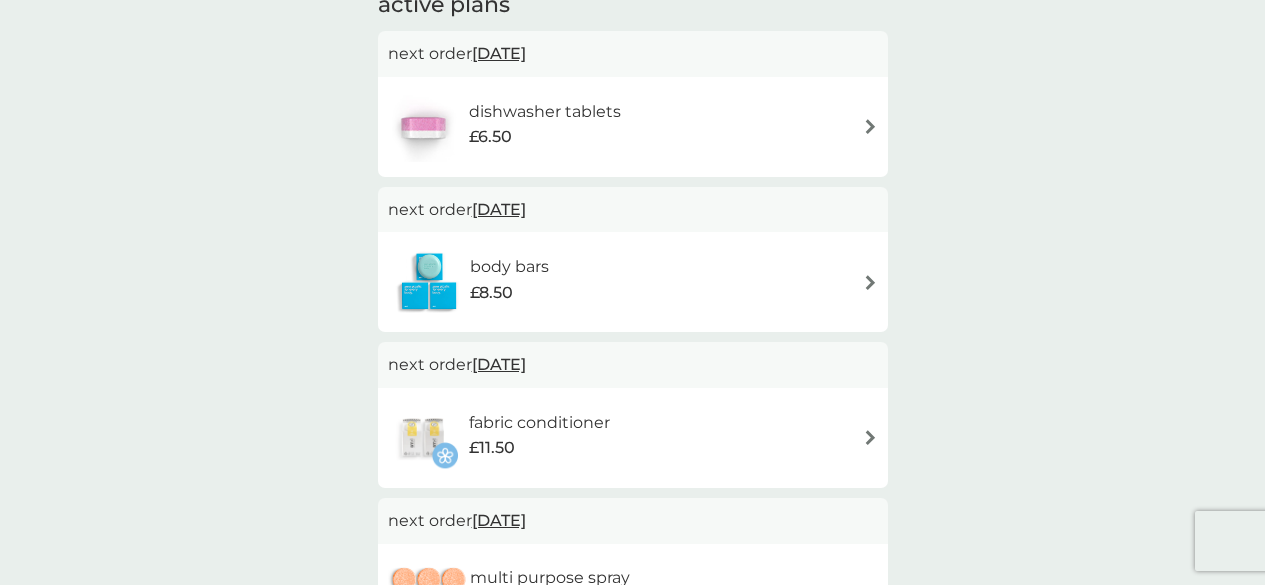 click on "[DATE]" at bounding box center (499, 364) 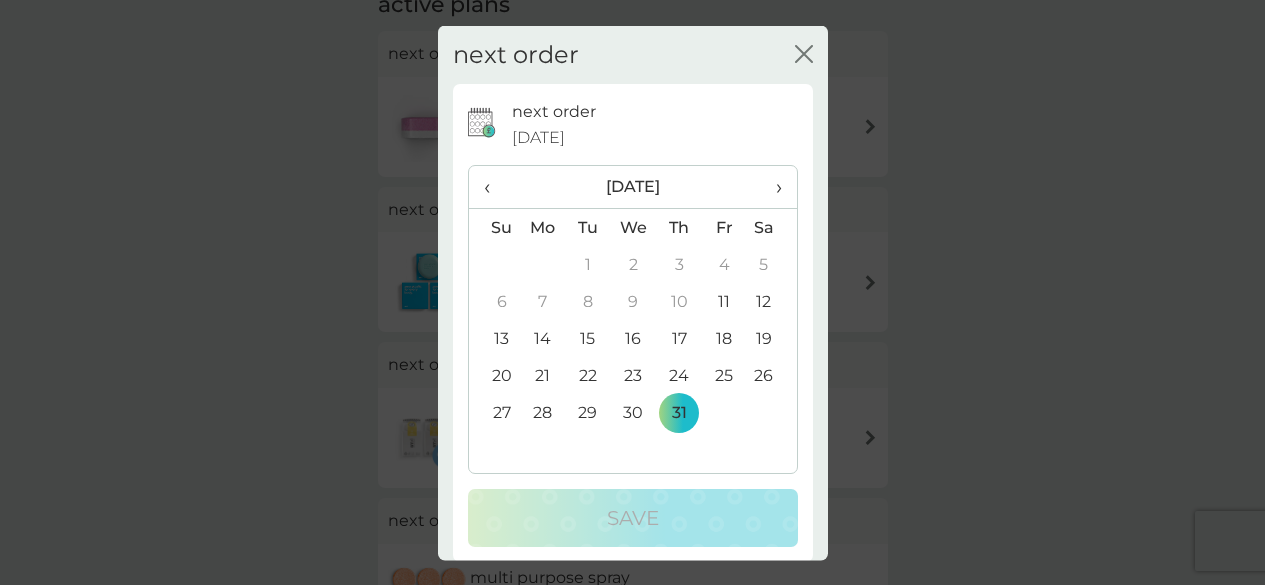 click on "›" at bounding box center [771, 187] 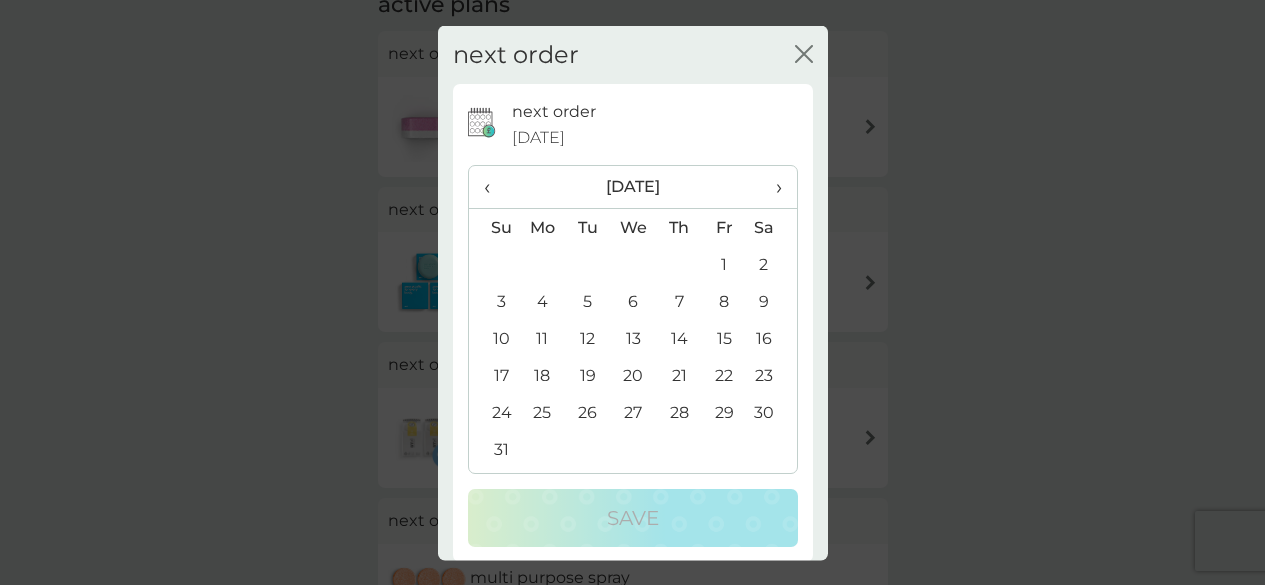 click on "31" at bounding box center [494, 449] 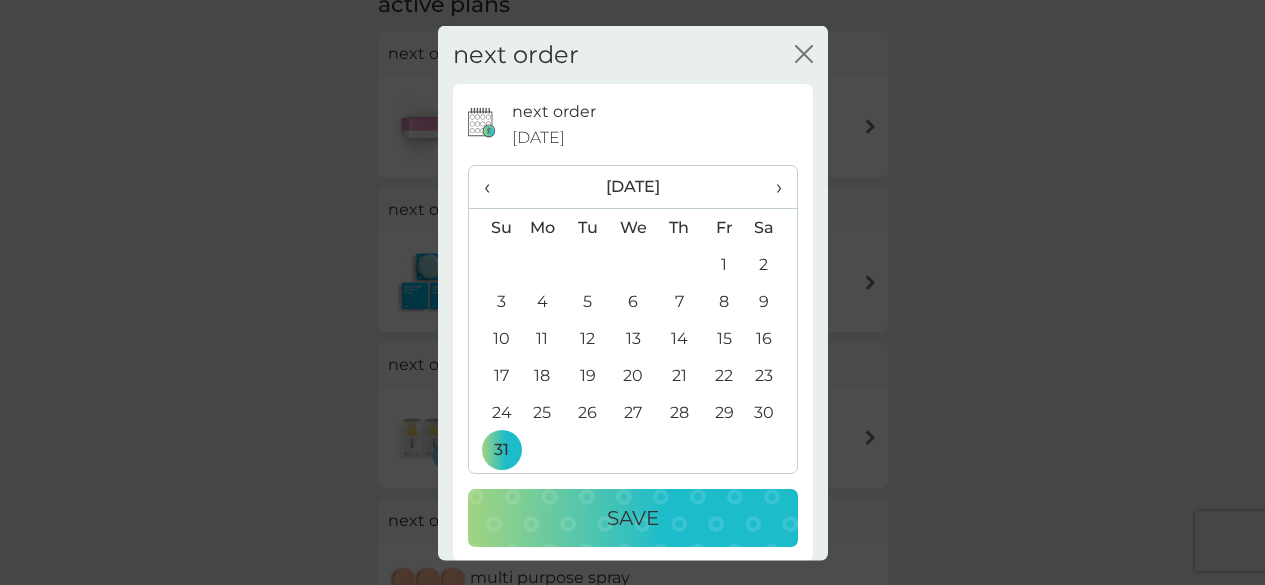 click on "24" at bounding box center (494, 412) 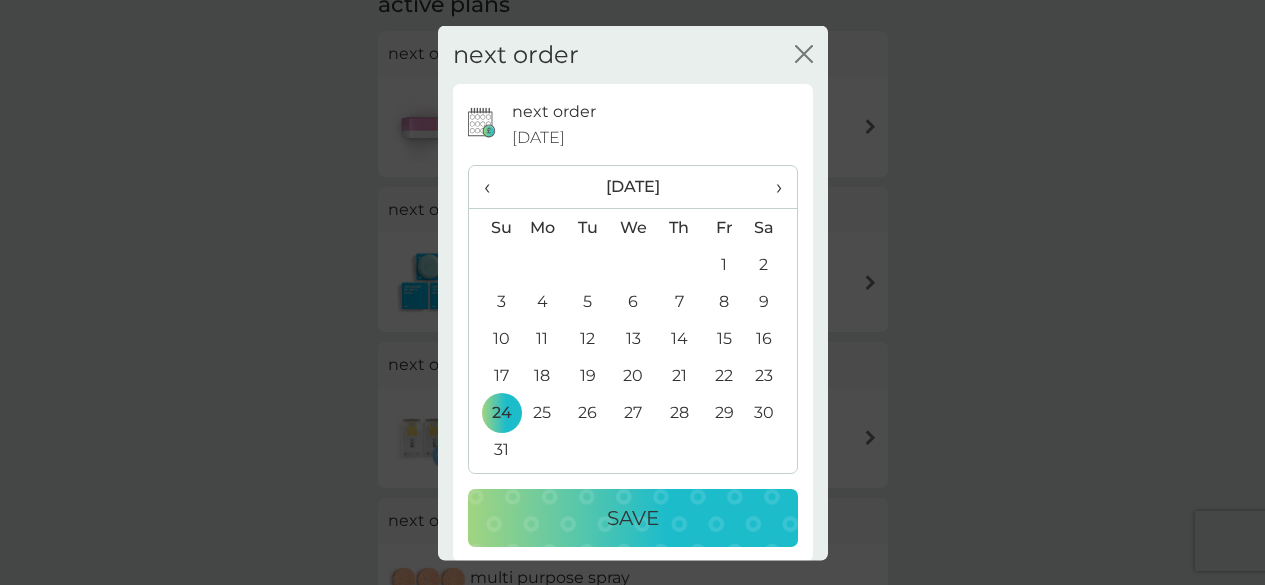 click on "31" at bounding box center (494, 449) 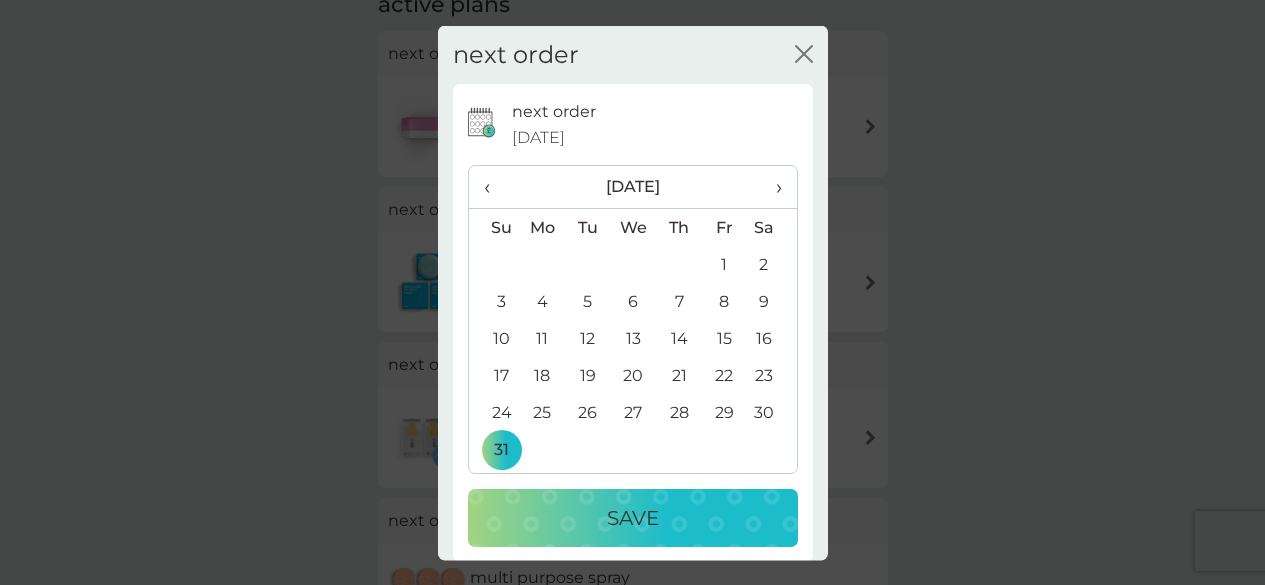click on "›" at bounding box center [771, 187] 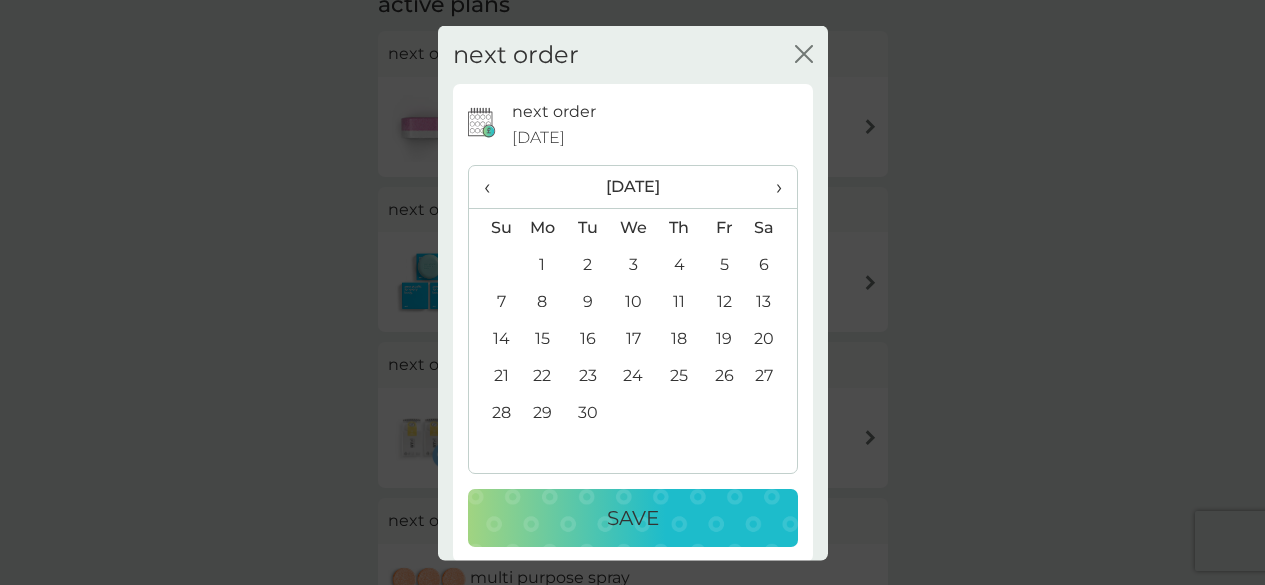 click on "1" at bounding box center (543, 264) 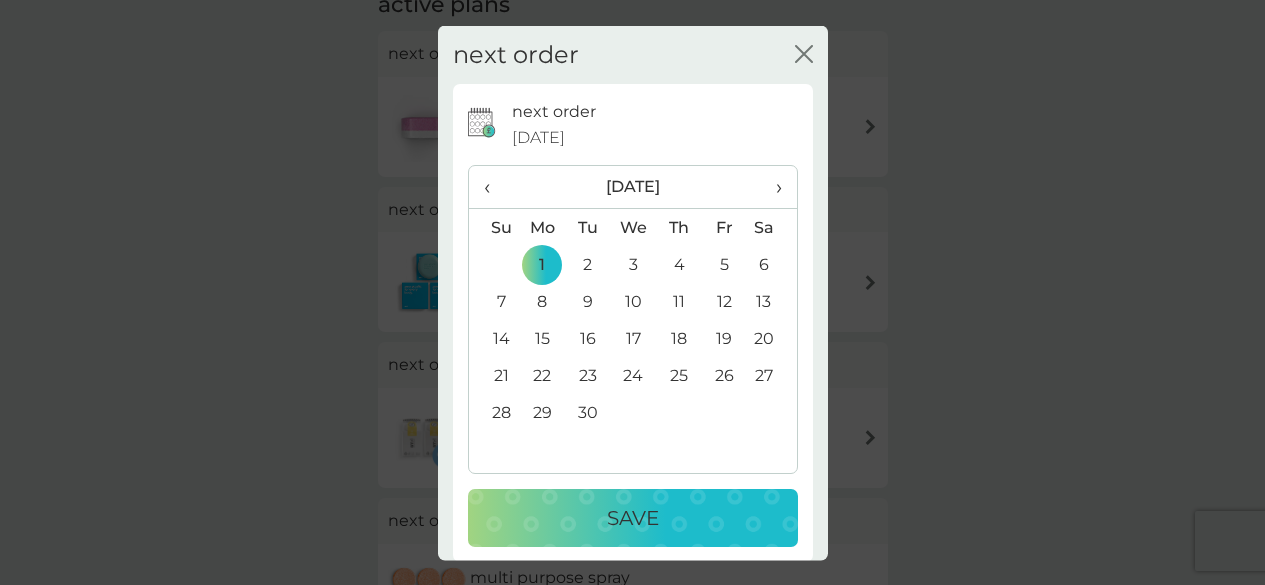 click on "Save" at bounding box center (633, 518) 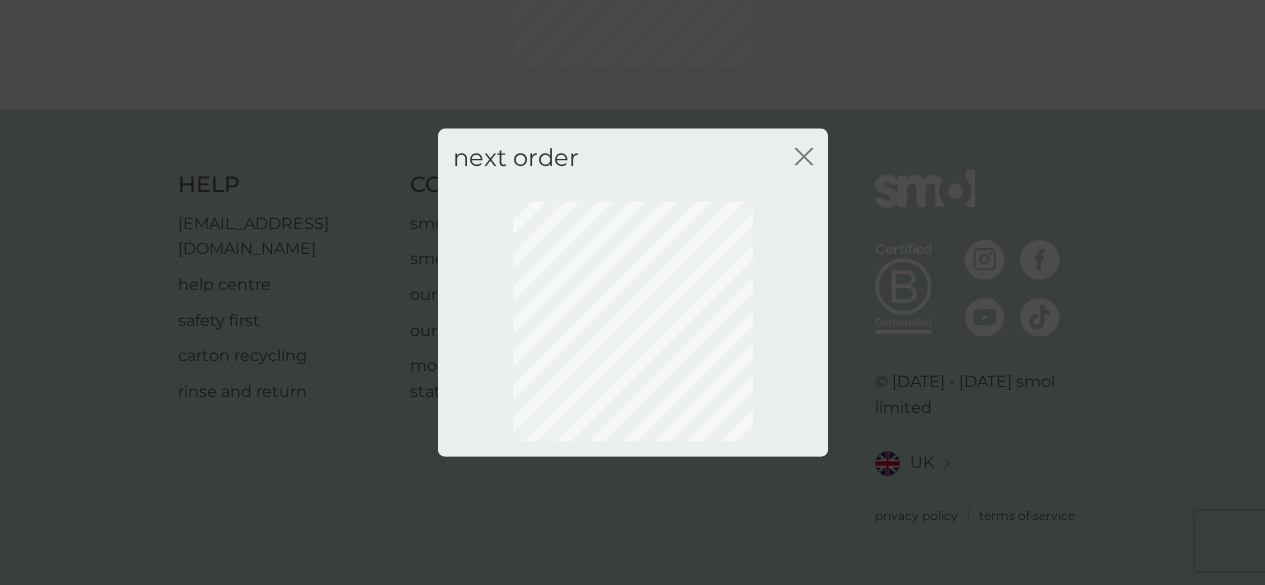 scroll, scrollTop: 253, scrollLeft: 0, axis: vertical 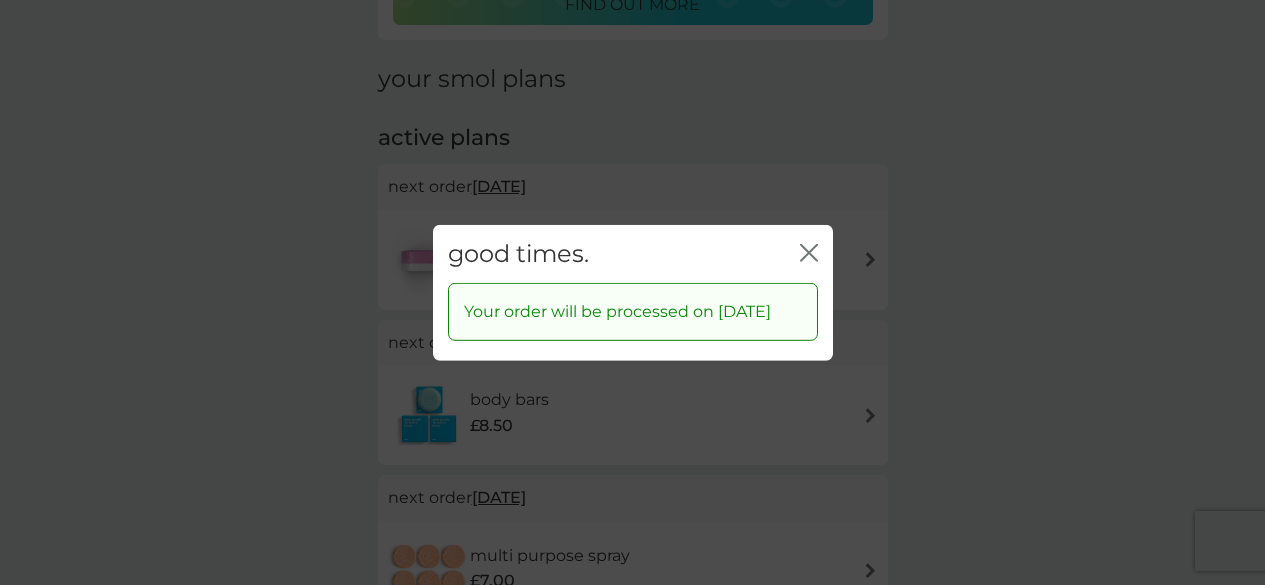 click on "close" 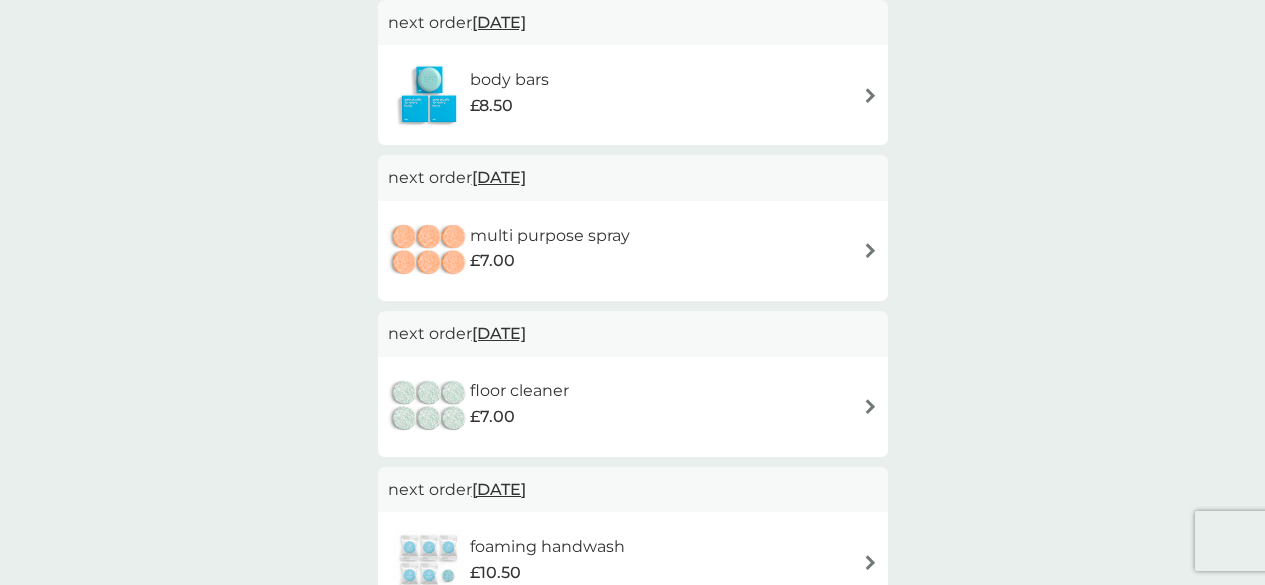 scroll, scrollTop: 573, scrollLeft: 0, axis: vertical 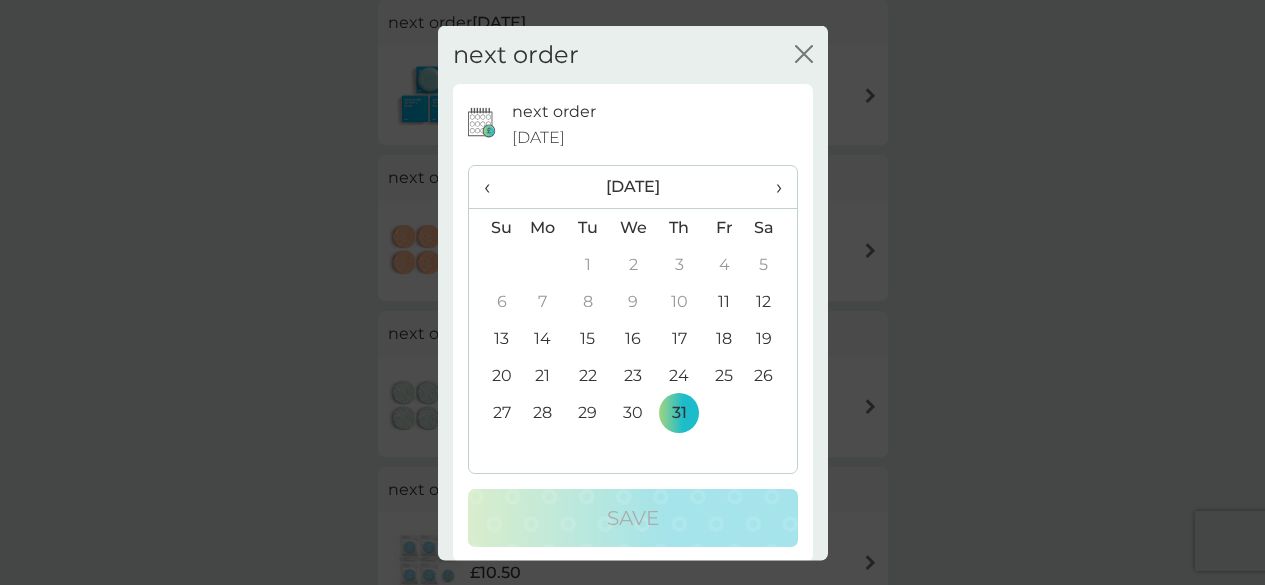 click on "›" at bounding box center [771, 187] 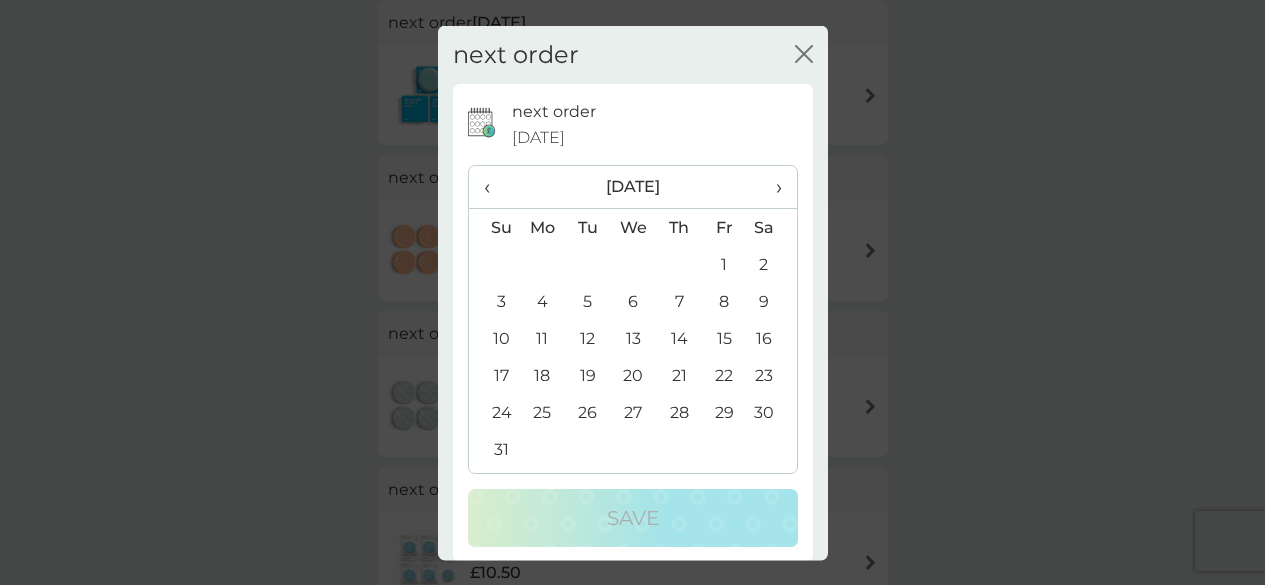 click on "17" at bounding box center [494, 375] 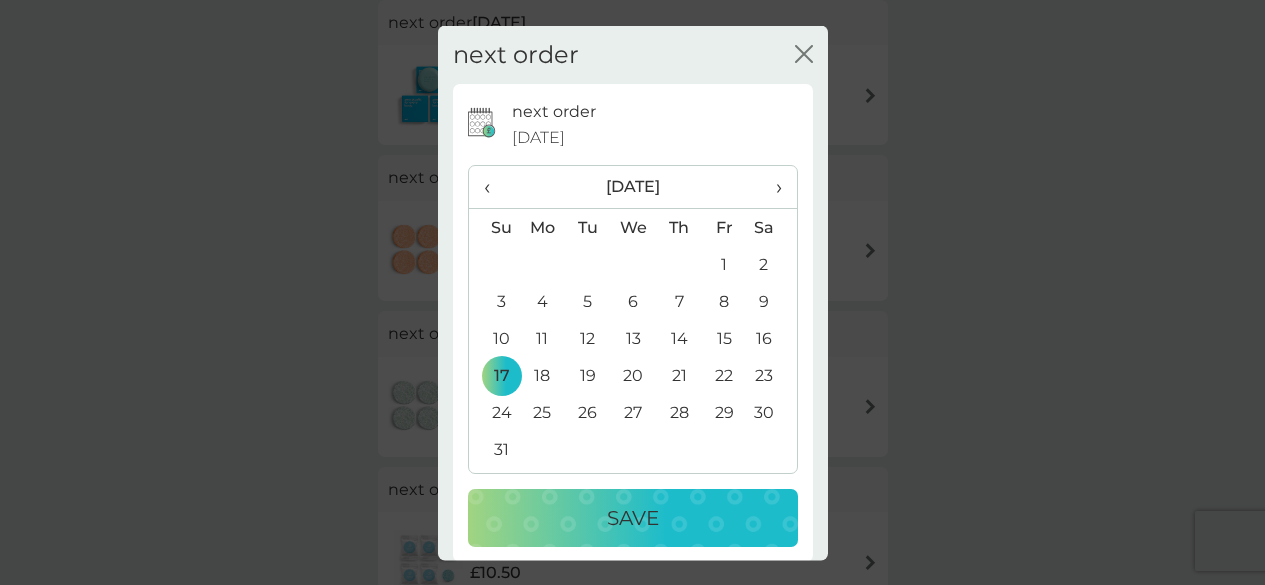 click on "Save" at bounding box center (633, 518) 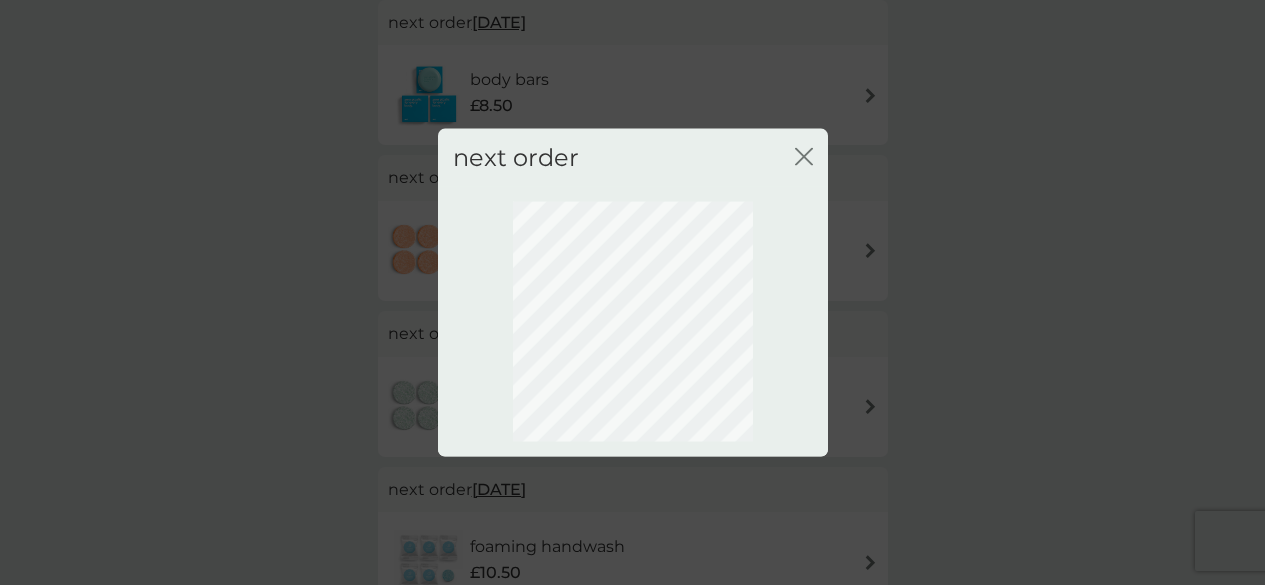 scroll, scrollTop: 253, scrollLeft: 0, axis: vertical 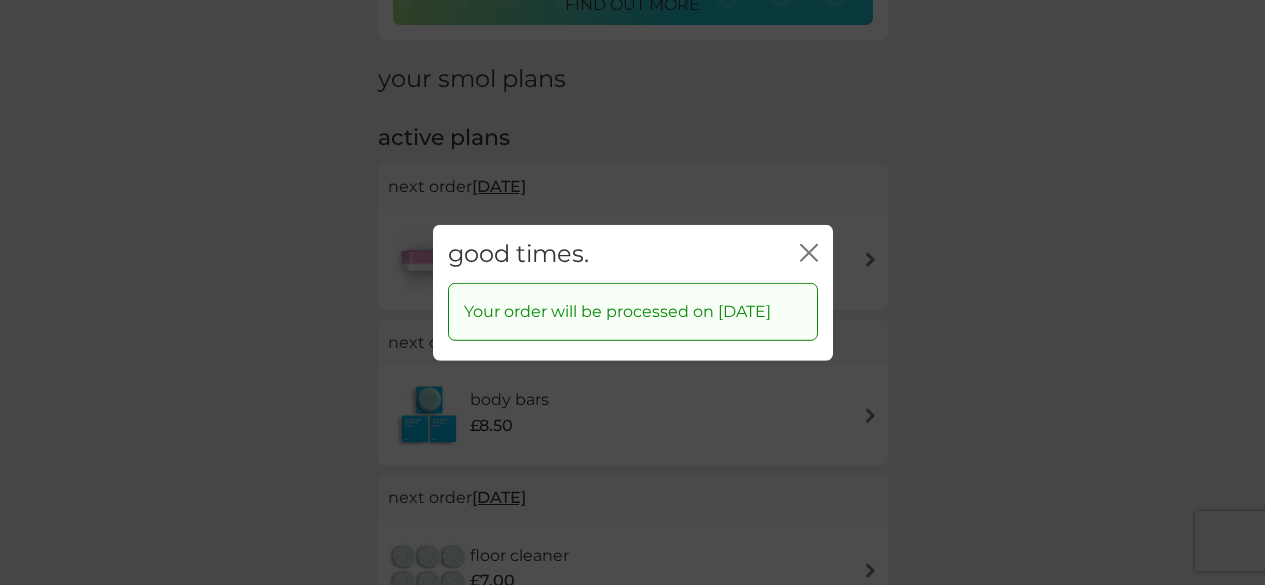 click on "close" 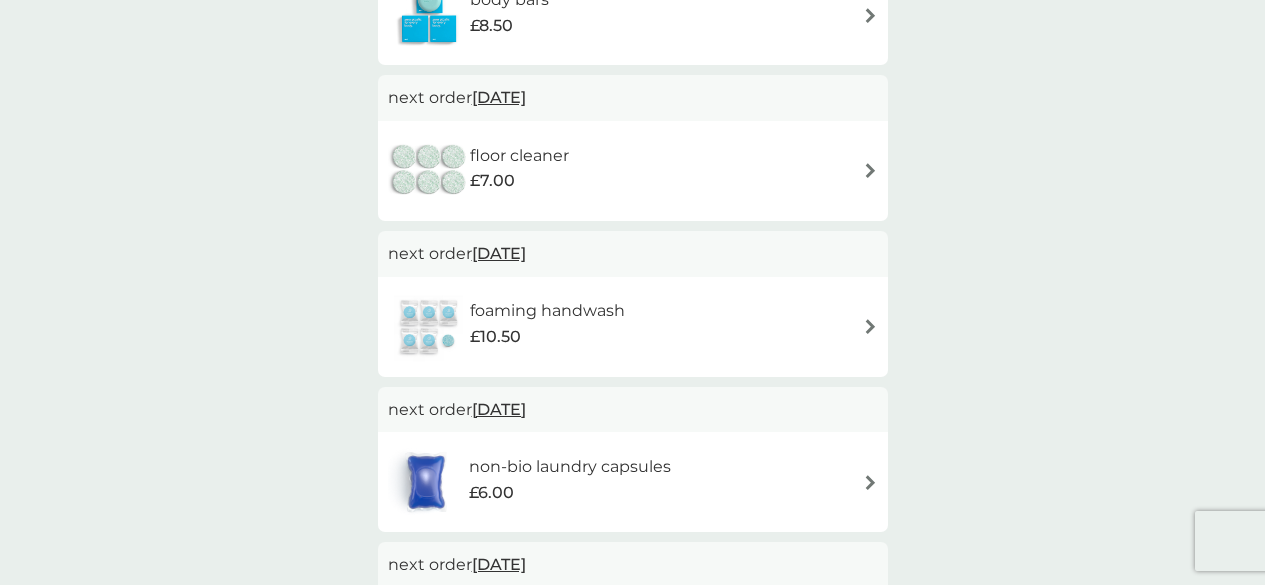 scroll, scrollTop: 746, scrollLeft: 0, axis: vertical 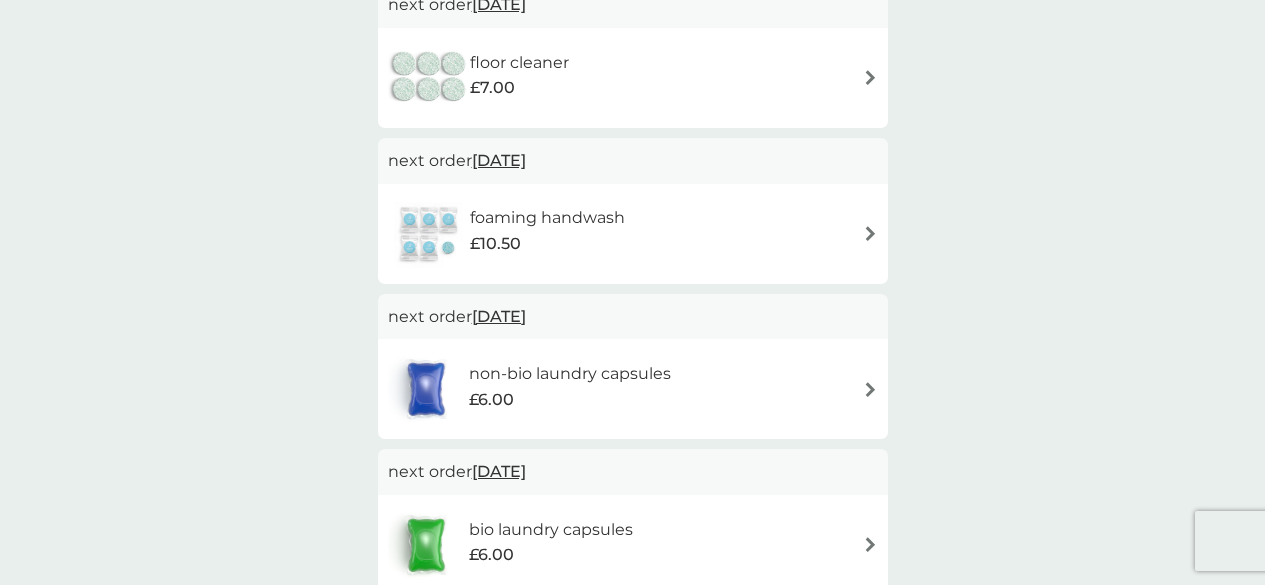 click on "[DATE]" at bounding box center [499, 160] 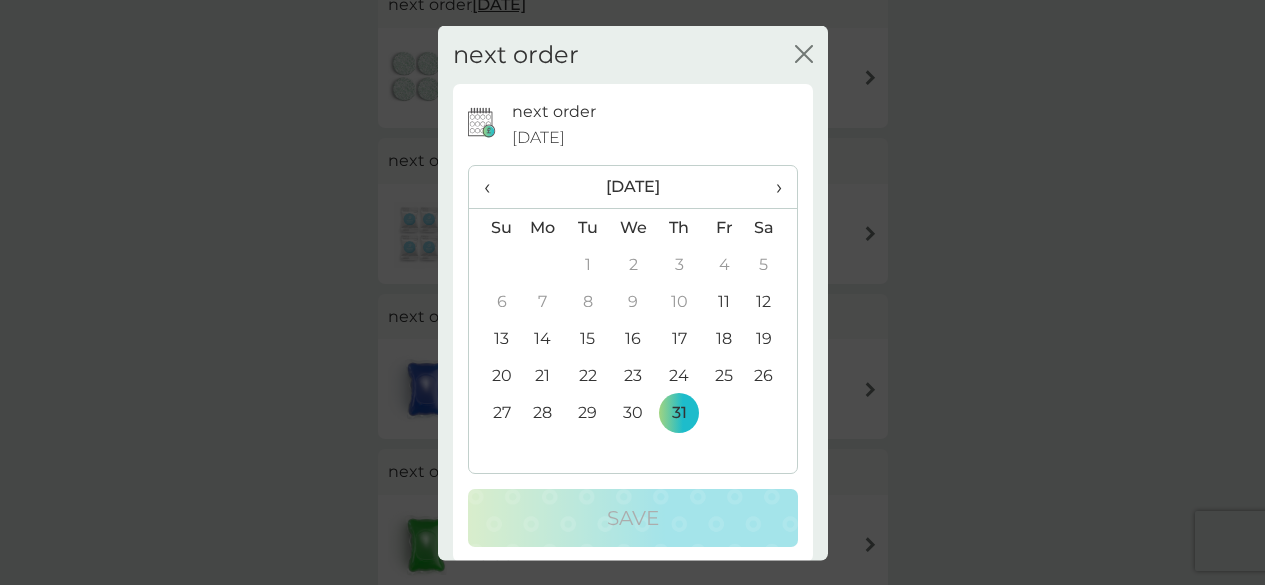 click on "28" at bounding box center [543, 412] 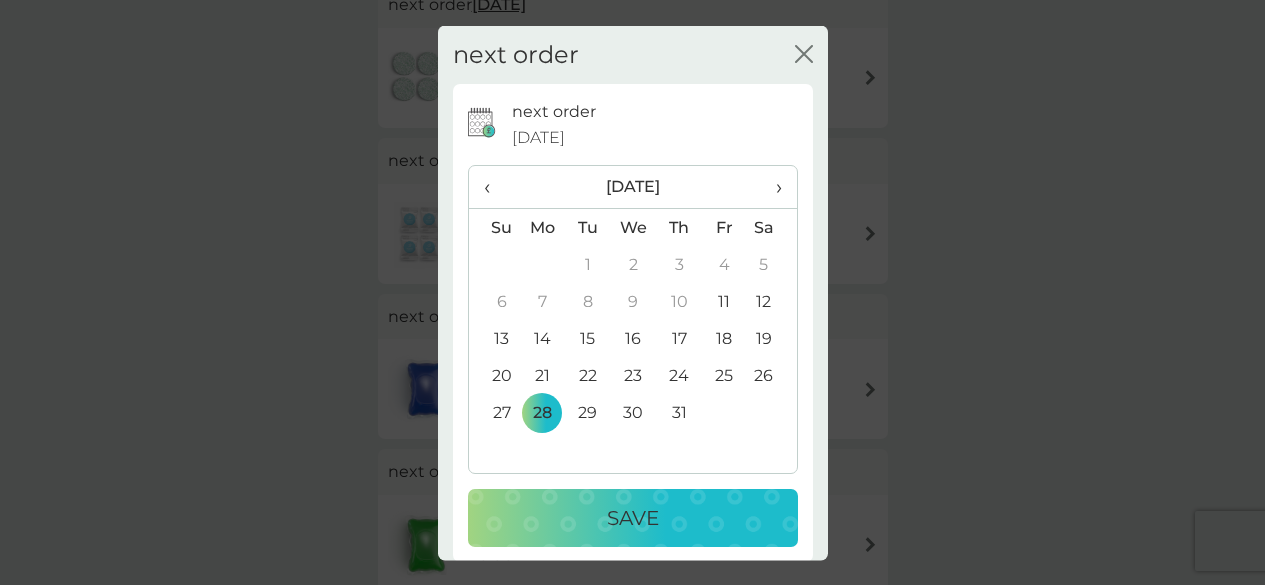 click on "Save" at bounding box center [633, 518] 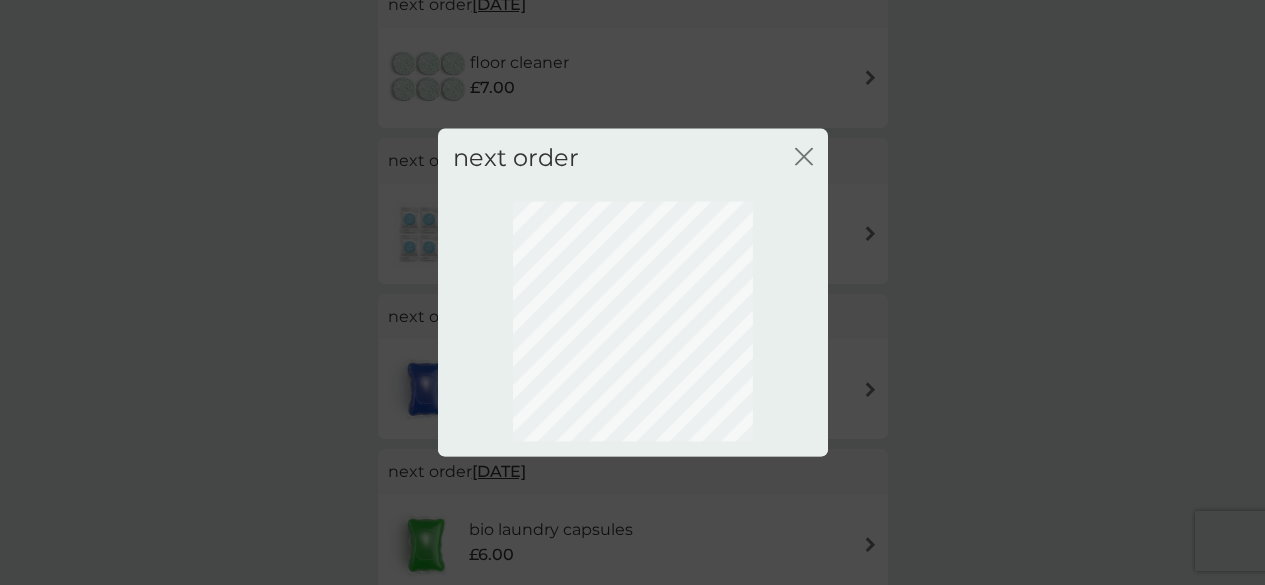 scroll, scrollTop: 253, scrollLeft: 0, axis: vertical 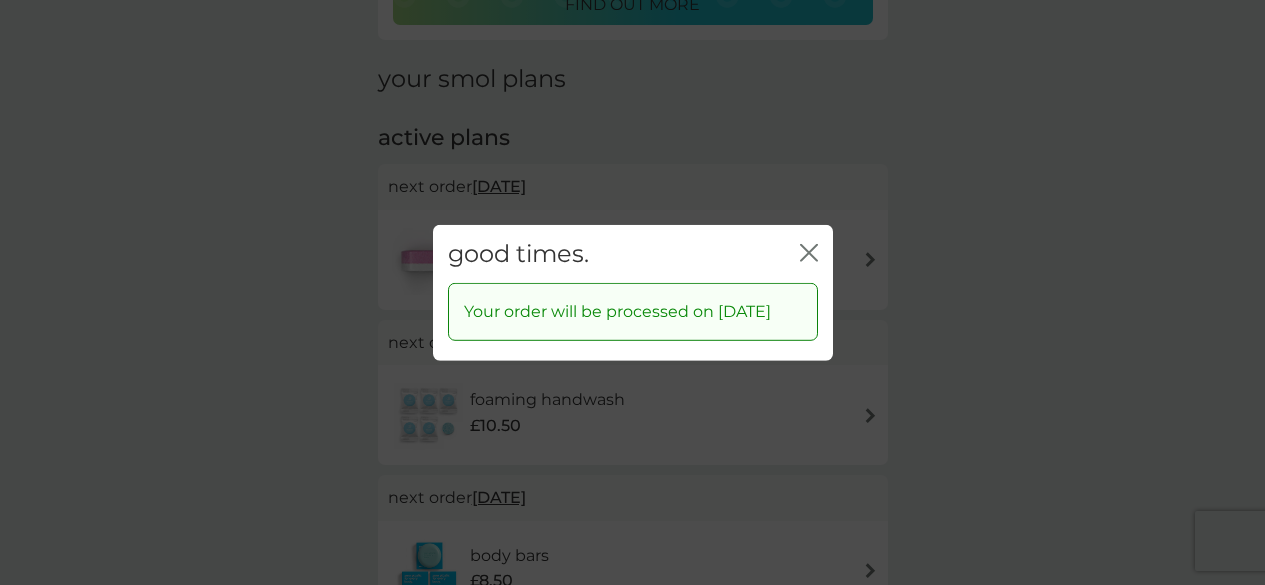click on "close" 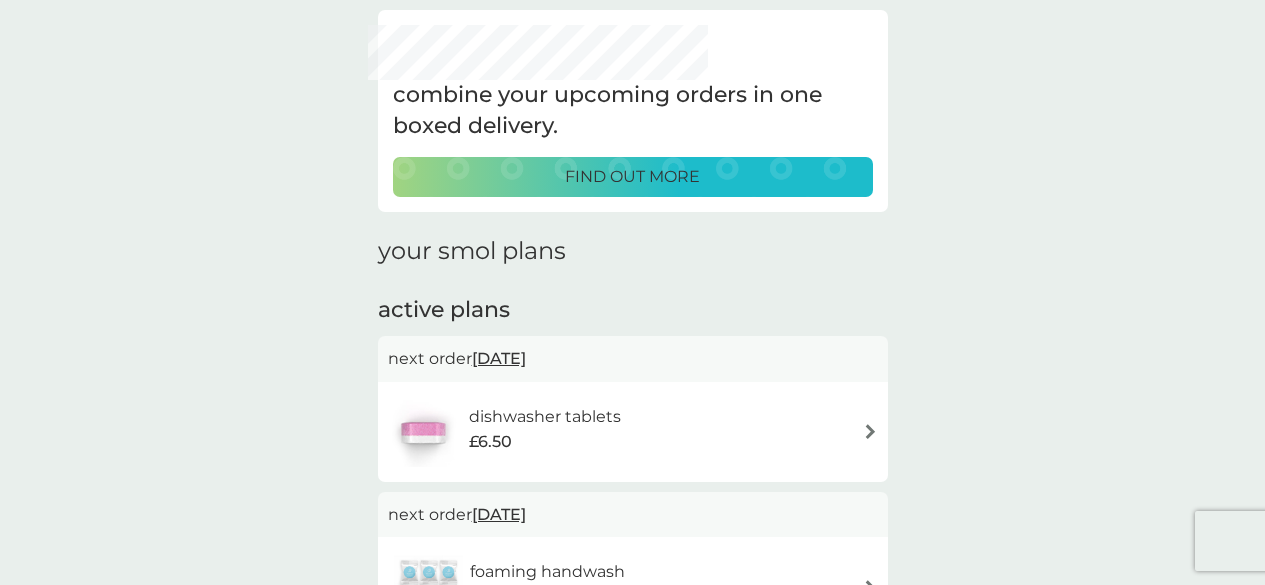 scroll, scrollTop: 0, scrollLeft: 0, axis: both 